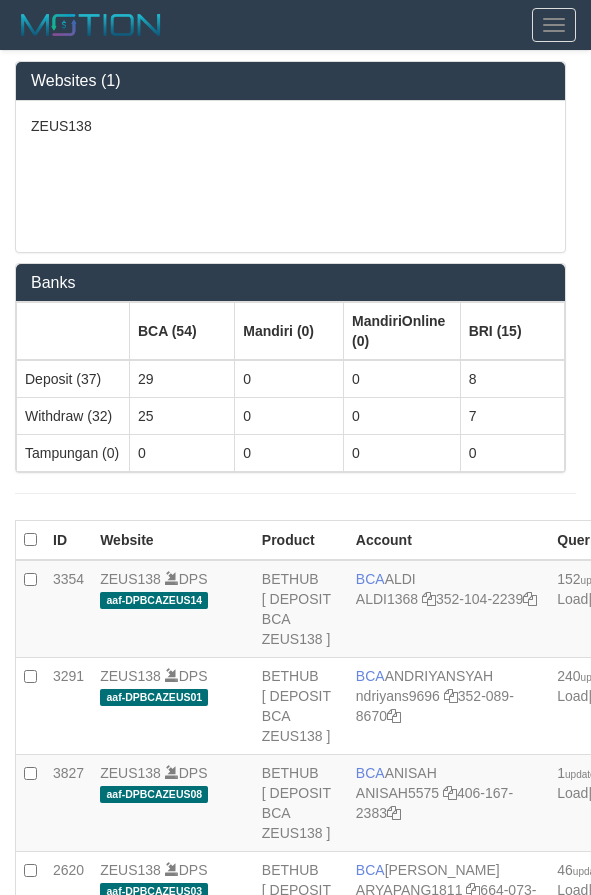 scroll, scrollTop: 4508, scrollLeft: 0, axis: vertical 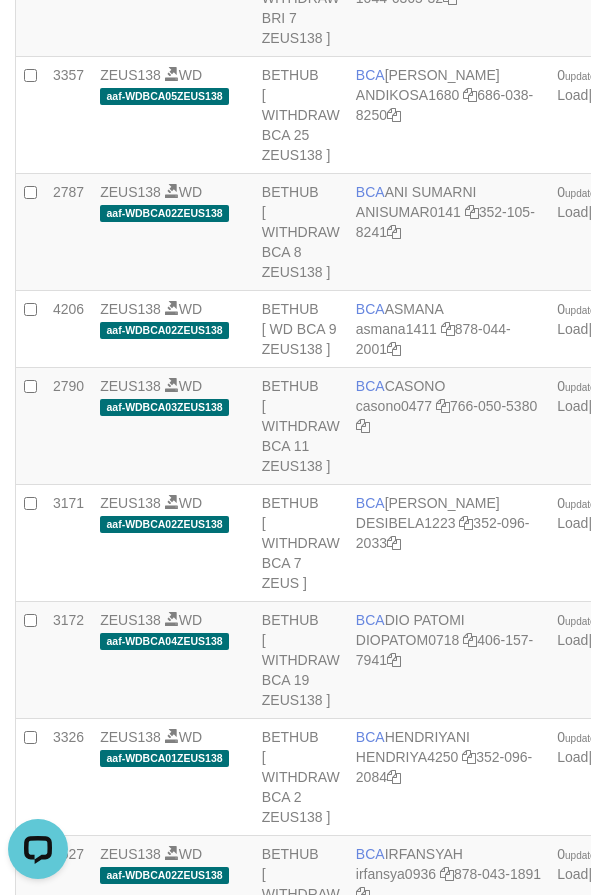 click on "MAYBANK
GIGIH PRASETYO
nuraqila29
874-396-8600" at bounding box center [448, -303] 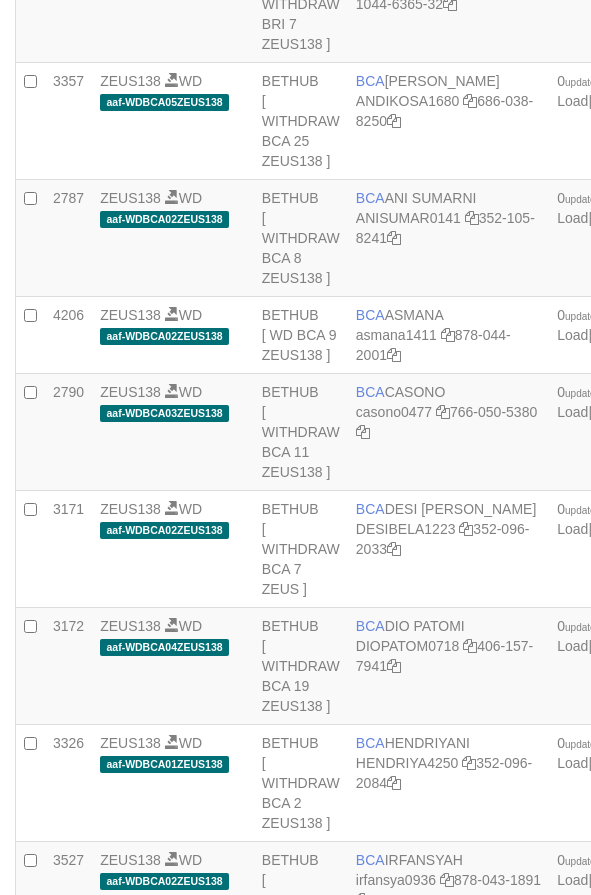 scroll, scrollTop: 5083, scrollLeft: 0, axis: vertical 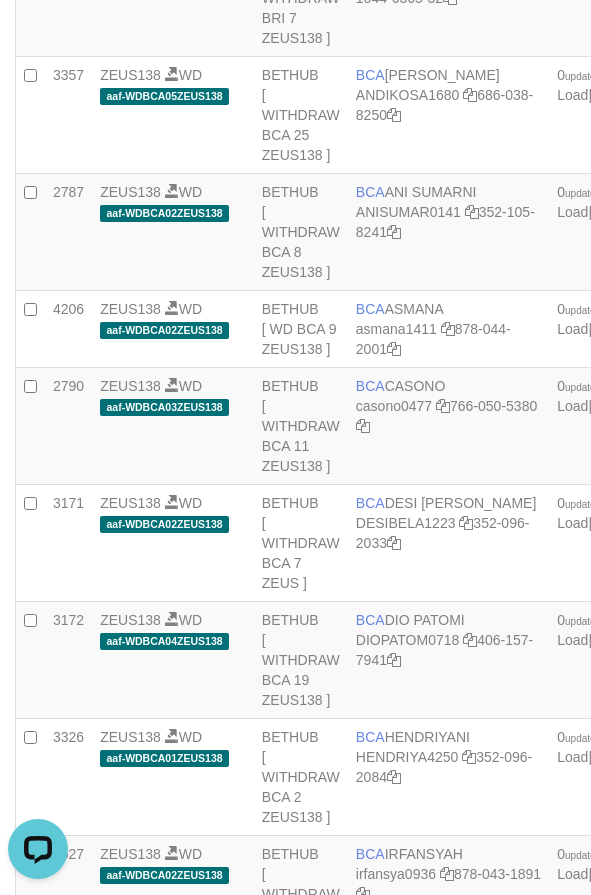 click on "ZEUS138
DPS
aaf-DPBRIZEUS04" at bounding box center (173, -497) 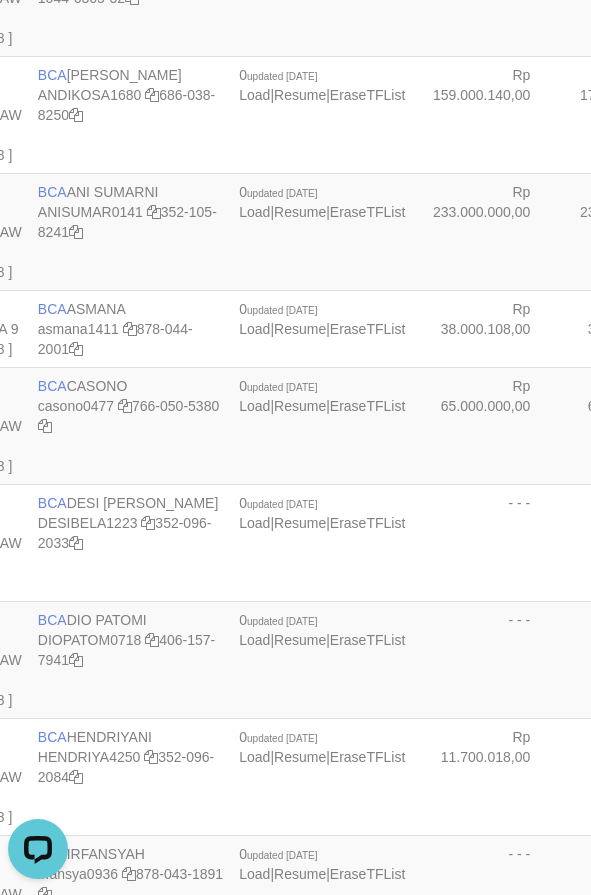 scroll, scrollTop: 4157, scrollLeft: 318, axis: both 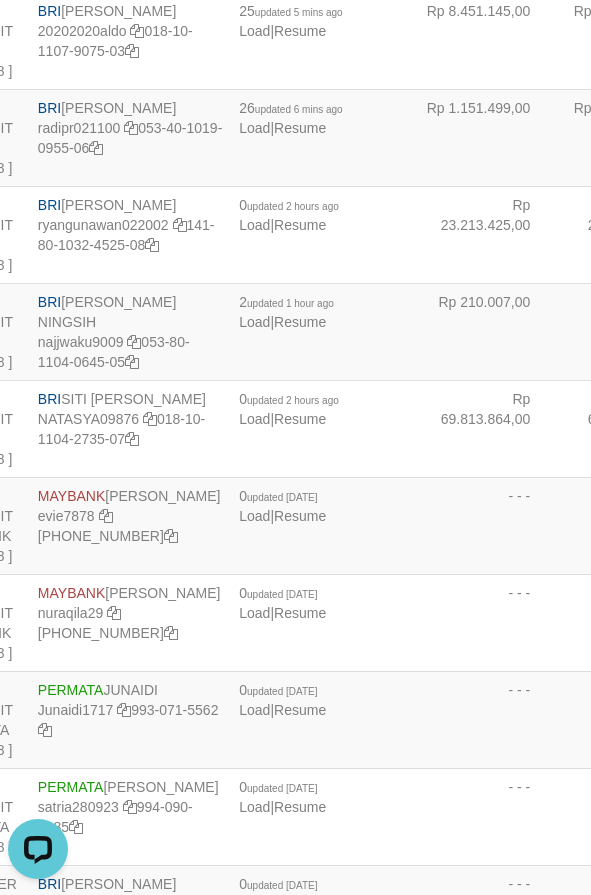 click on "BRI
IRNA FUJI M
Irnafujim31039
018-10-1107-9215-07" at bounding box center (130, -153) 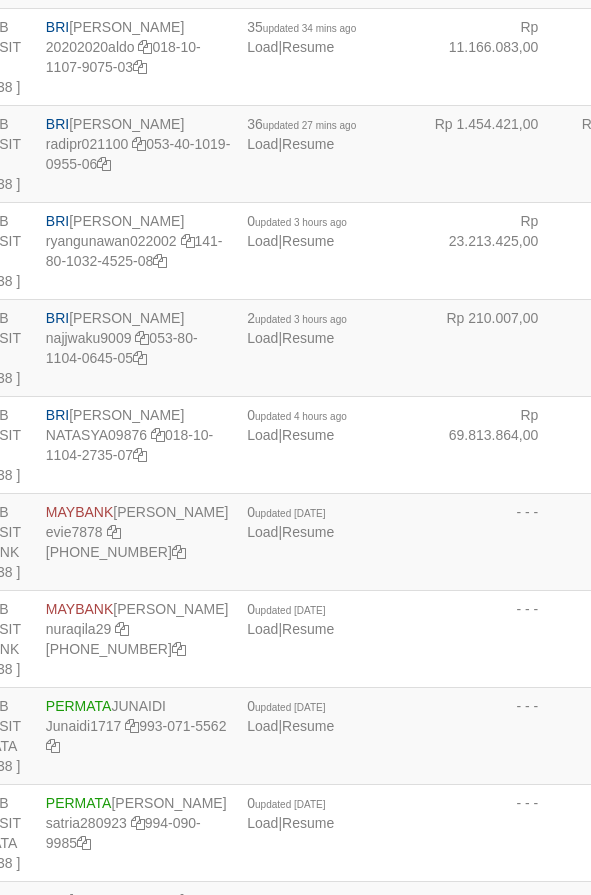 scroll, scrollTop: 4157, scrollLeft: 318, axis: both 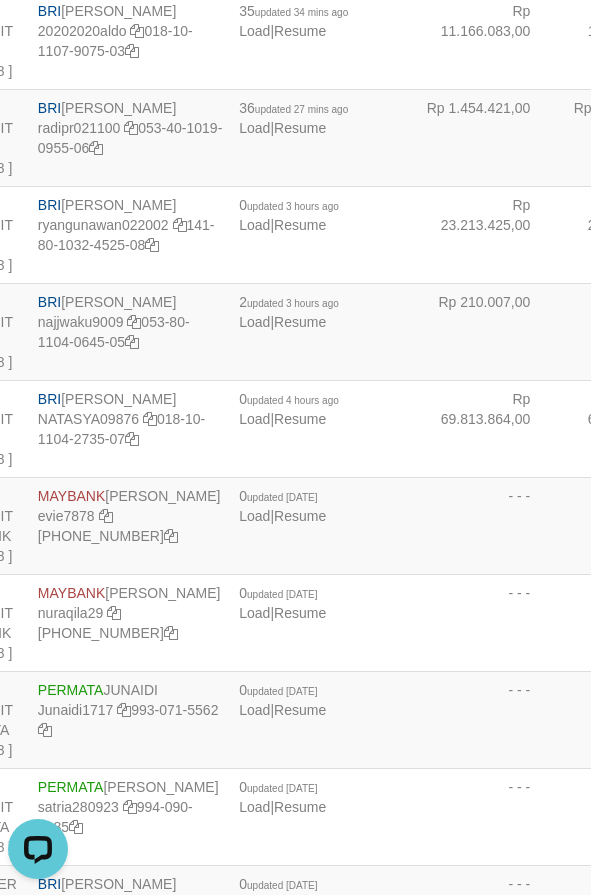 click on "Rp 10.007,00
manually sum cr" at bounding box center (486, -541) 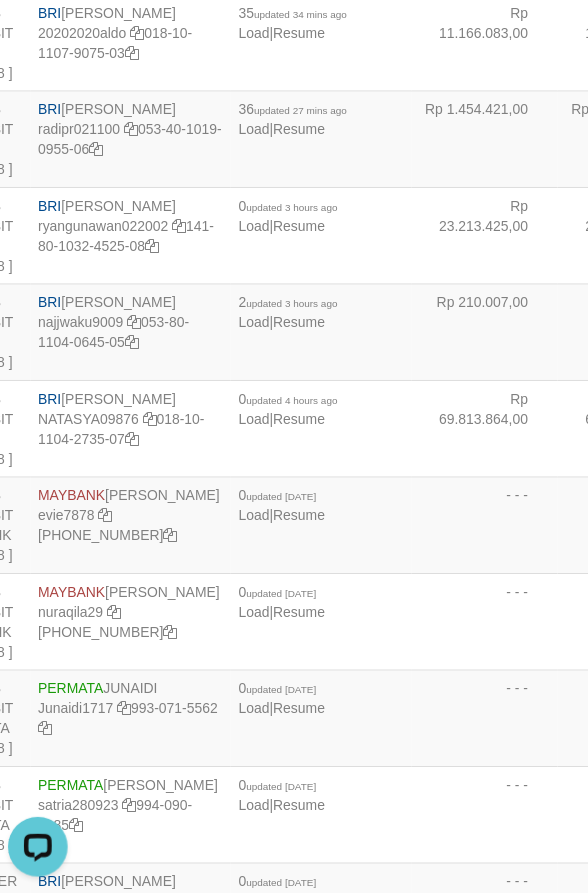 scroll, scrollTop: 4157, scrollLeft: 0, axis: vertical 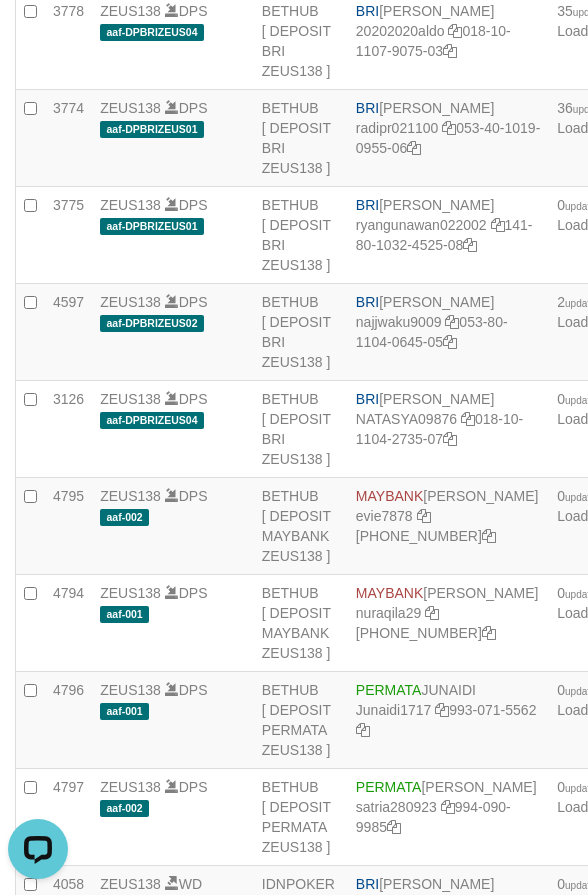 click on "BNI
[FIRST] [LAST]
[PHONE]" at bounding box center [448, -347] 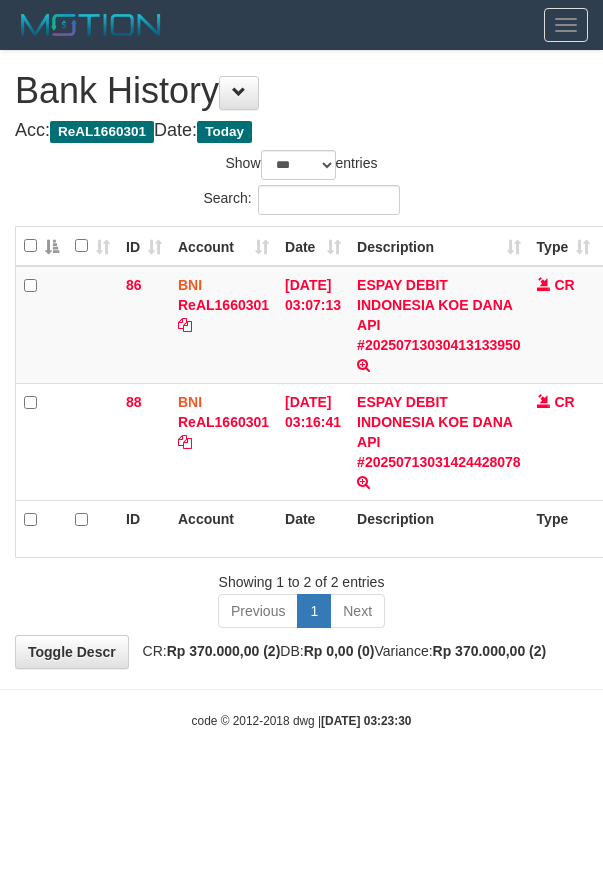 select on "***" 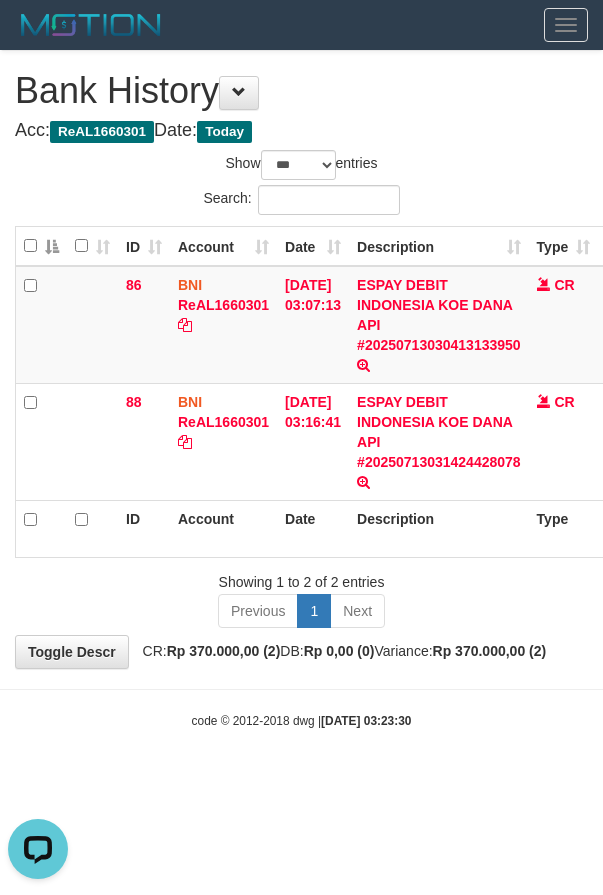 scroll, scrollTop: 0, scrollLeft: 0, axis: both 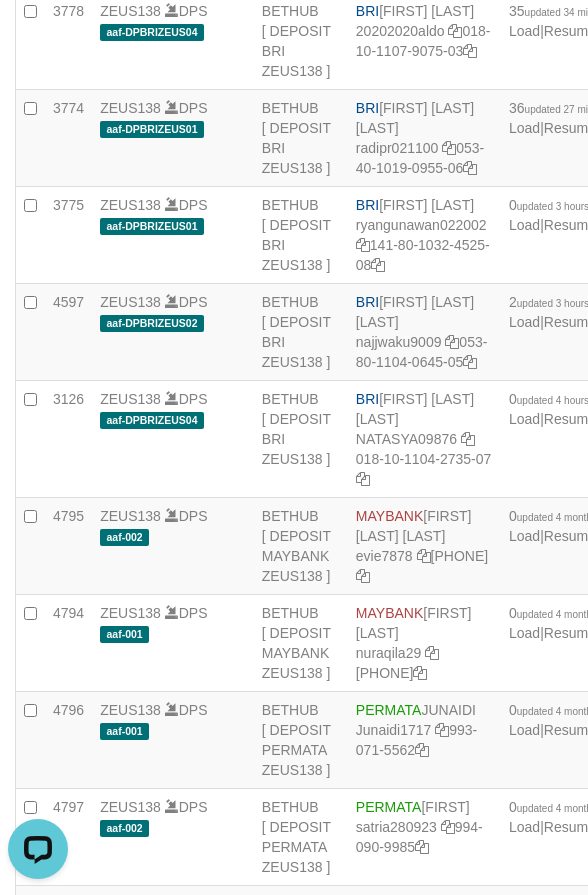 click on "ZEUS138
DPS
aaf-DPBRIZEUS03" at bounding box center (173, -250) 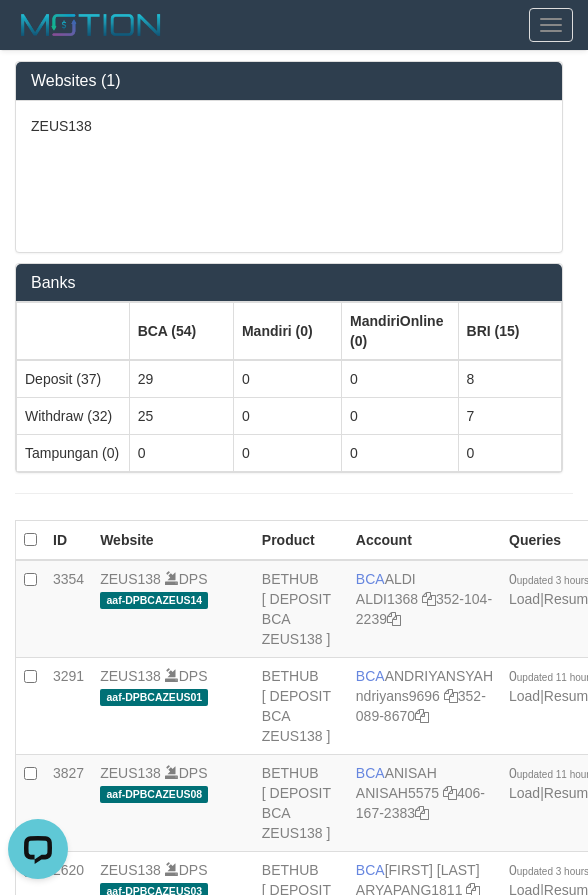 scroll, scrollTop: 5083, scrollLeft: 0, axis: vertical 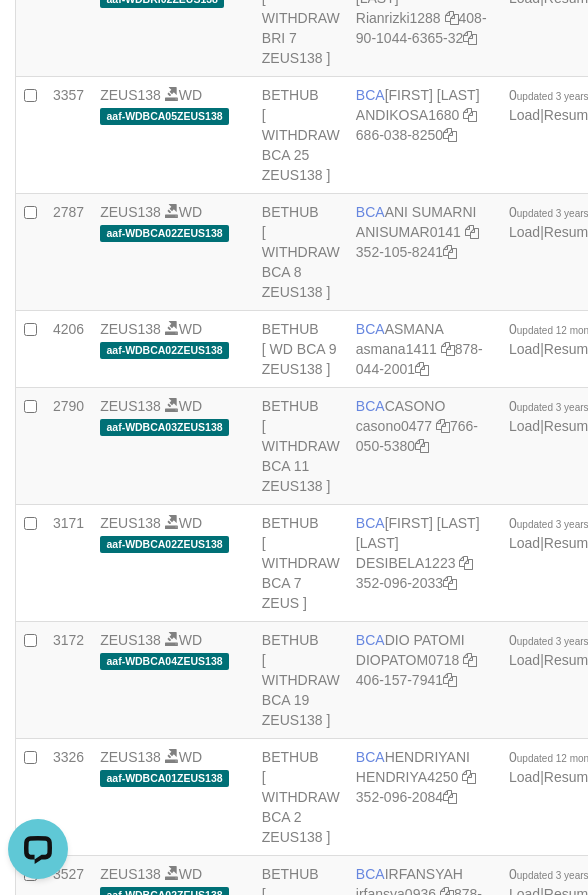 click on "MAYBANK
[FIRST] [LAST]
[PHONE]" at bounding box center (424, -283) 